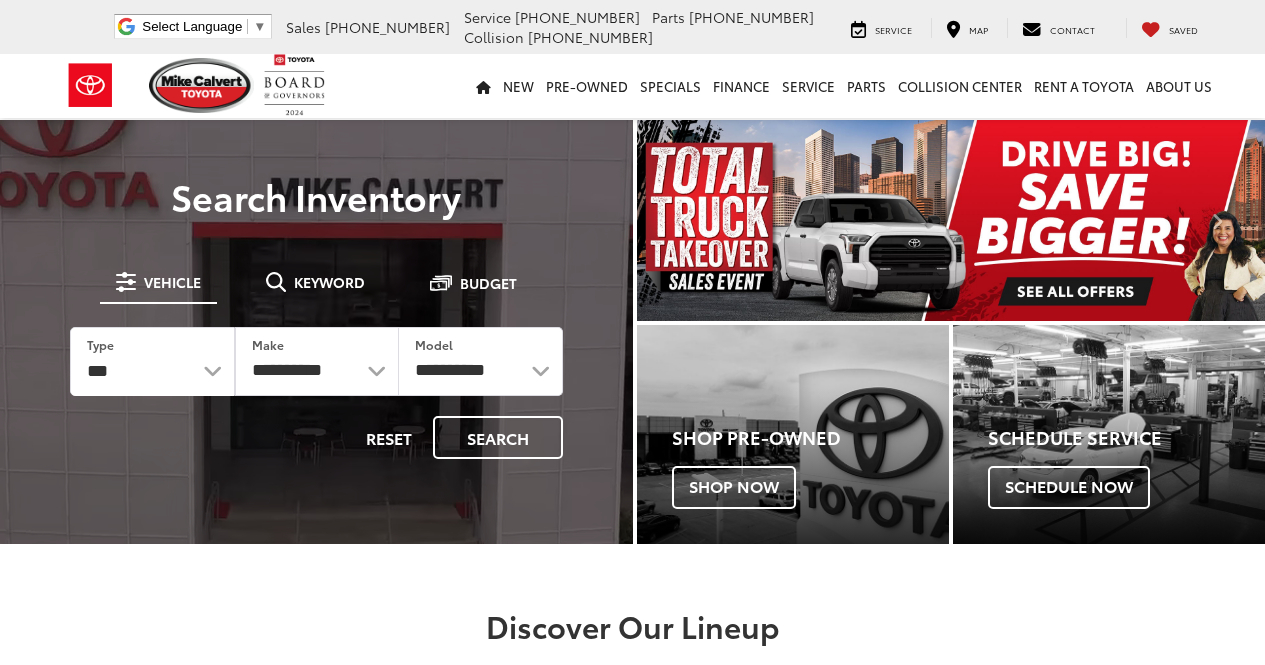 scroll, scrollTop: 0, scrollLeft: 0, axis: both 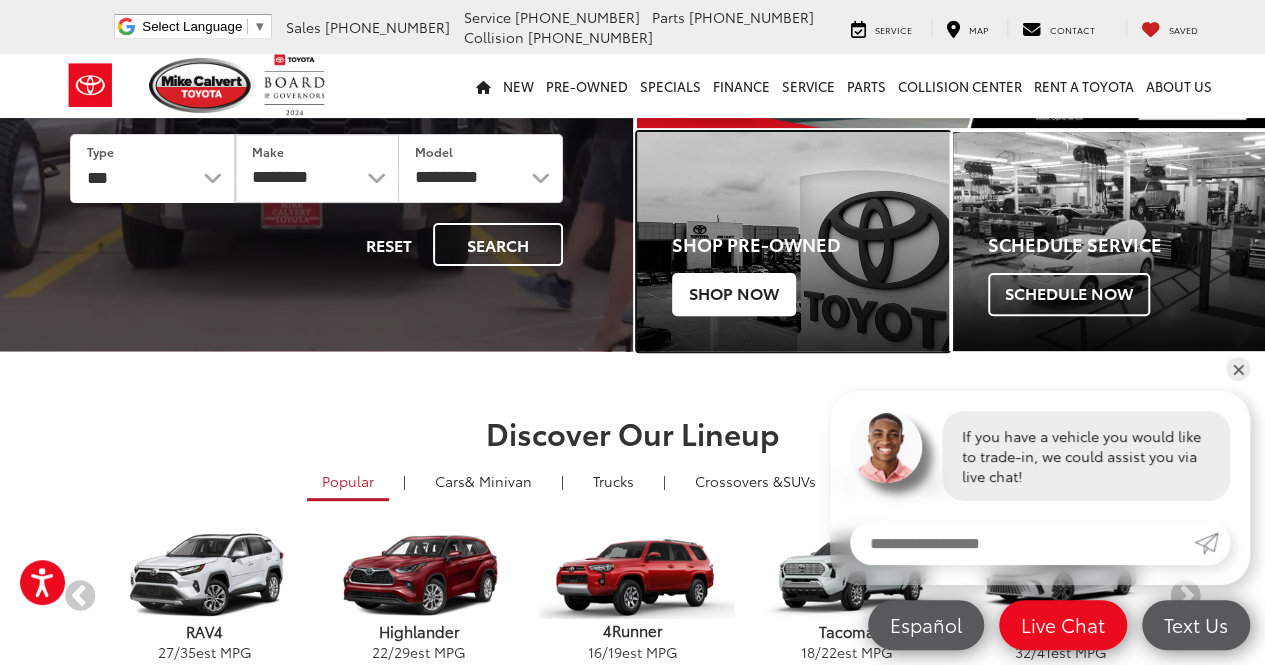 click on "Shop Now" at bounding box center [734, 294] 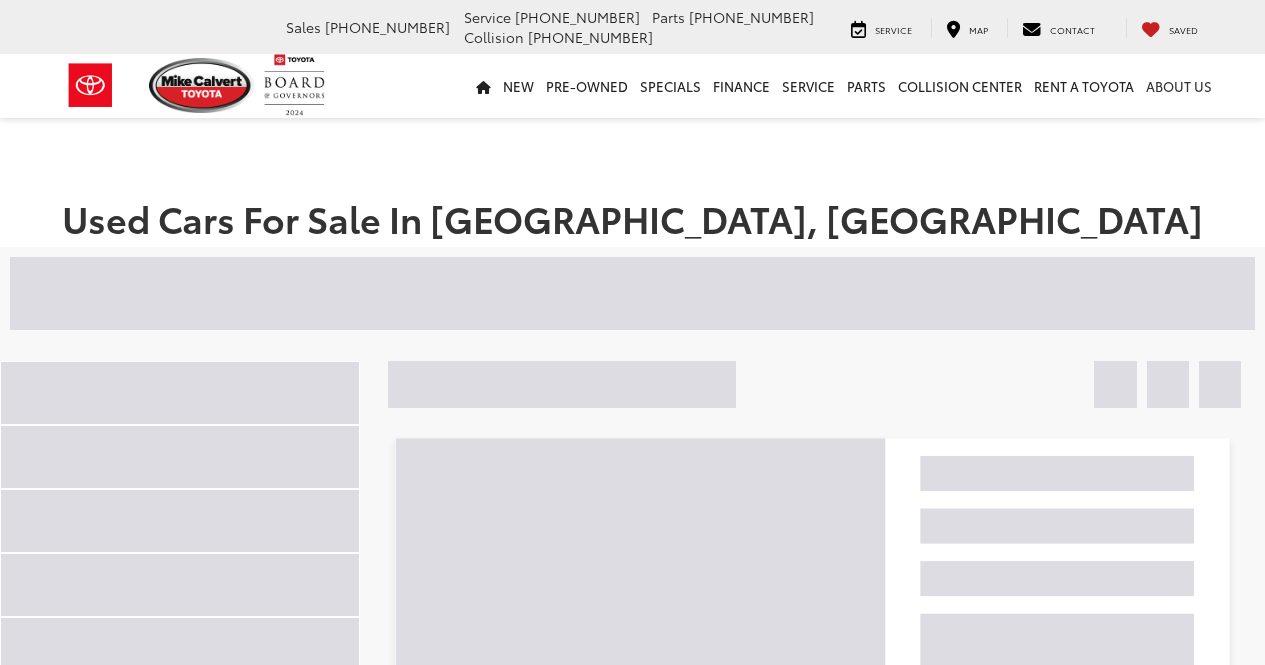 scroll, scrollTop: 0, scrollLeft: 0, axis: both 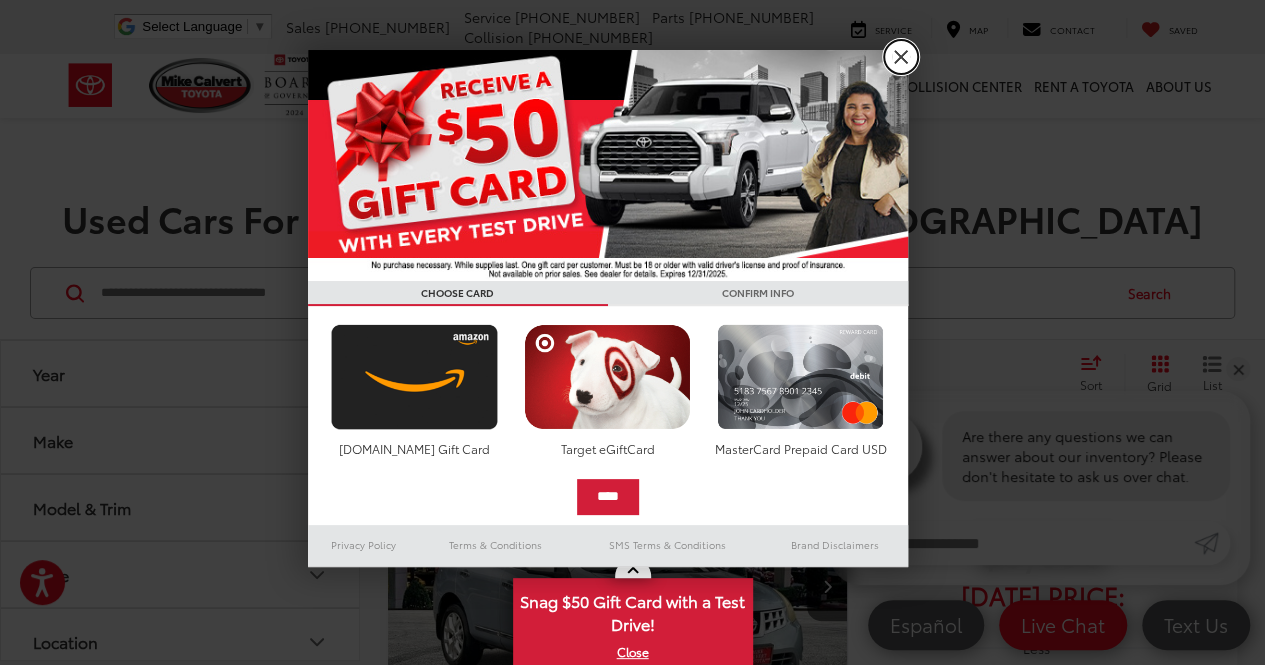 click on "X" at bounding box center [901, 57] 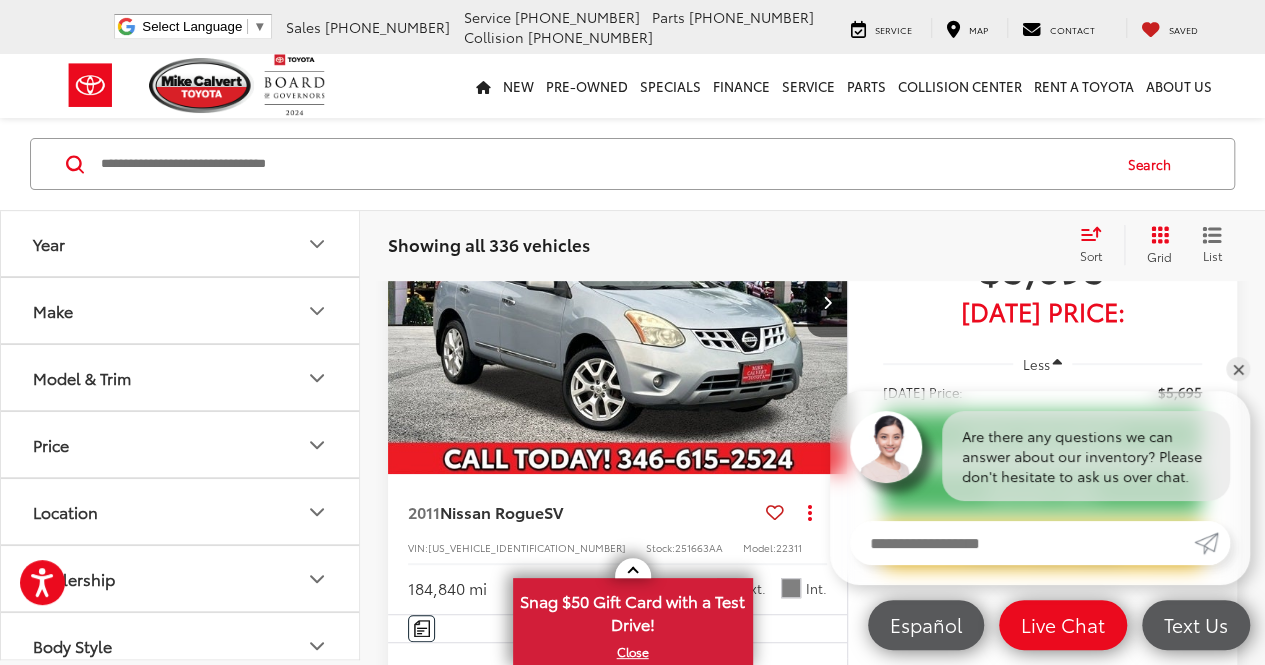 scroll, scrollTop: 304, scrollLeft: 0, axis: vertical 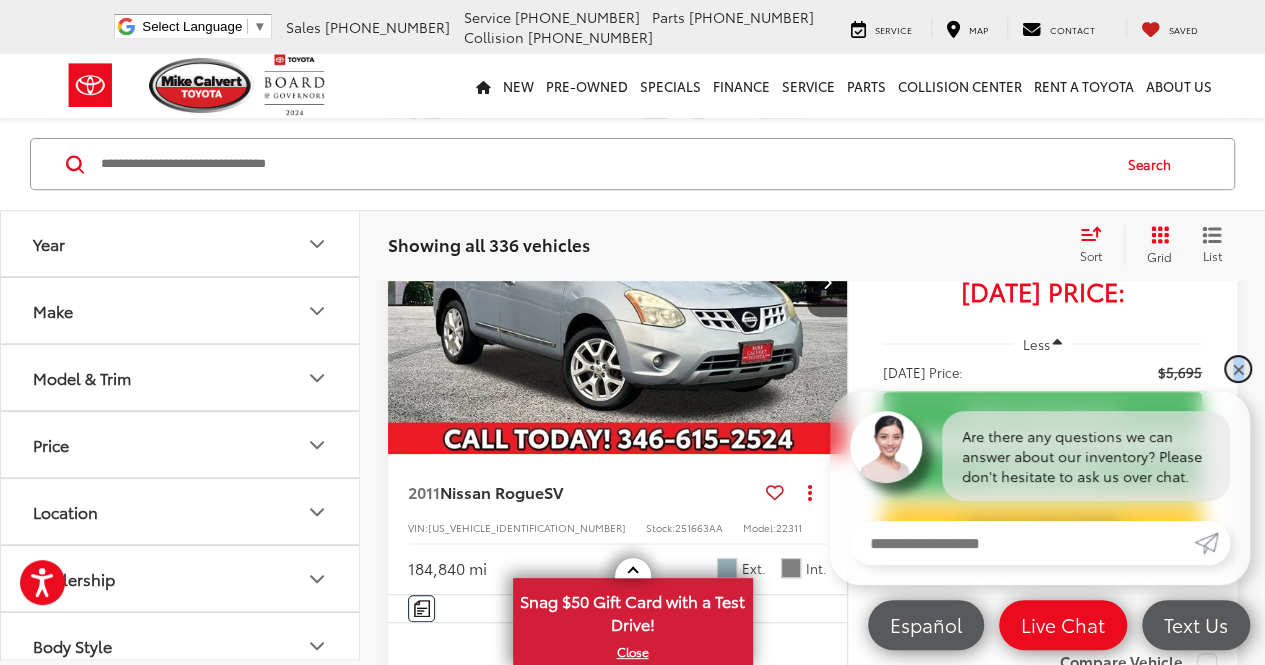 drag, startPoint x: 1238, startPoint y: 372, endPoint x: 1230, endPoint y: 361, distance: 13.601471 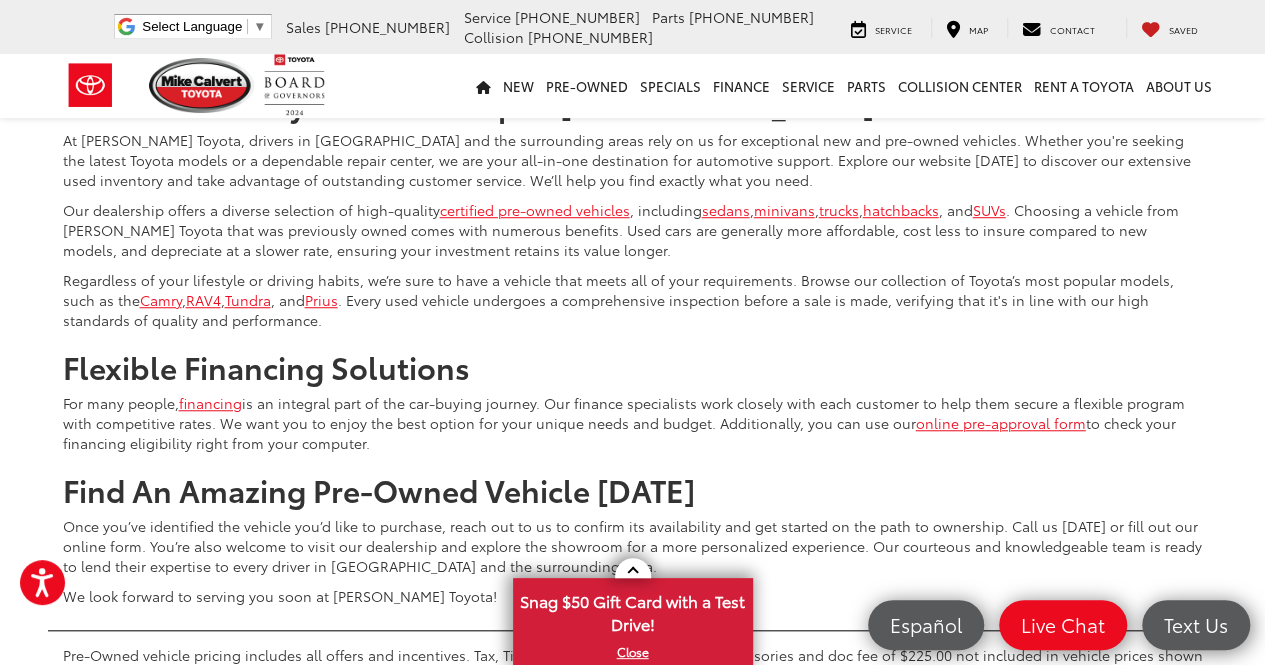 scroll, scrollTop: 8160, scrollLeft: 0, axis: vertical 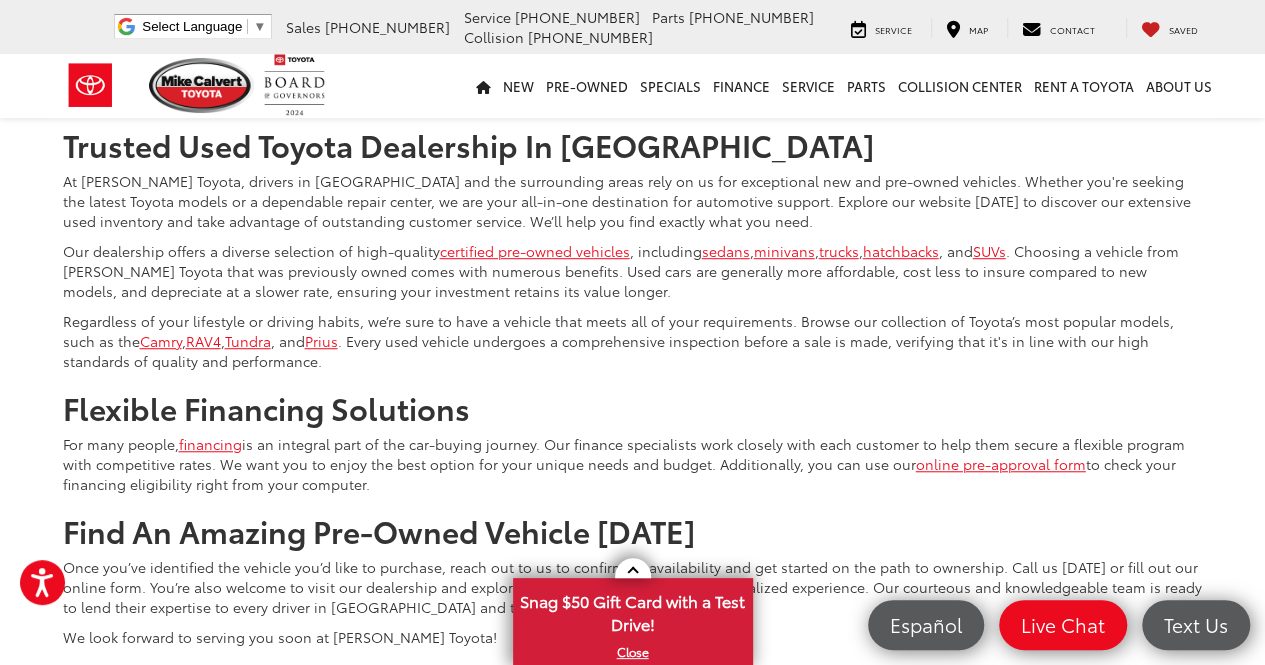 click 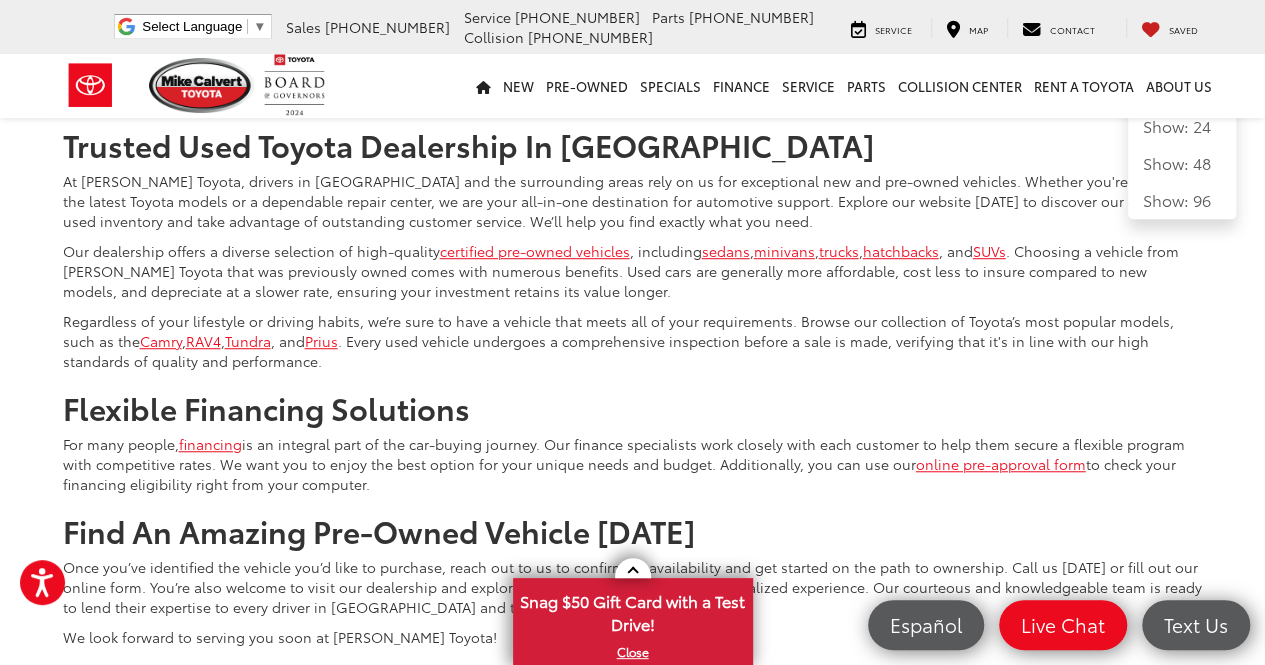 click on "2011  Nissan Rogue  SV
Copy Link Share Print View Details VIN:  [US_VEHICLE_IDENTIFICATION_NUMBER] Stock:  251663AA Model:  22311 184,840 mi Ext. Int. Features Bluetooth® Heated Seats Keyless Entry Leather Seats Emergency Brake Assist Sunroof/Moonroof Disclaimer More Details Comments Dealer Comments [PERSON_NAME] Toyota has been here in [GEOGRAPHIC_DATA] for 35 years. Family owned and operated we have again been Nationally Recognized for outstanding Customer Service, Sales and Service. From the moment you contact us, you'll know our commitment to Customer Service is second to none. We strive to make your experience with [PERSON_NAME] Toyota a good one - for the life of your vehicle. Whether you need to Purchase, Finance, or Service a New or Pre-Owned car, you've come to the right place. It will be a pleasure to serve you. 22/28 City/Highway MPG More...
$5,695
[DATE] Price:" at bounding box center (812, -3820) 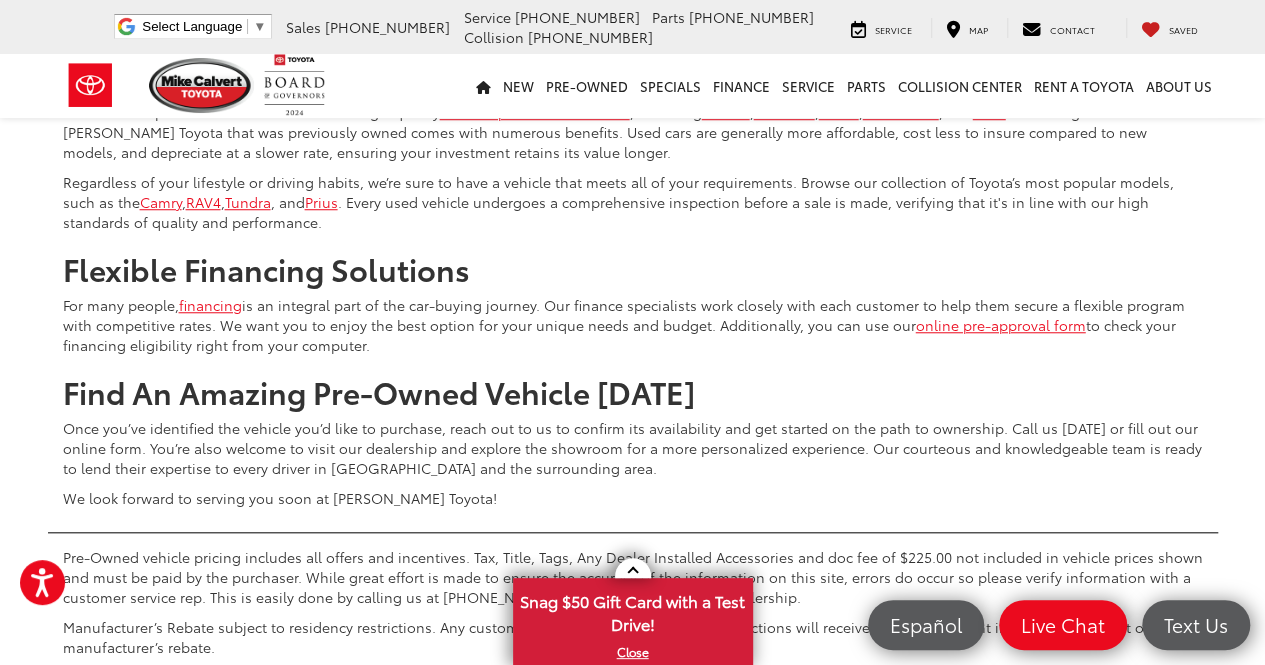 scroll, scrollTop: 8288, scrollLeft: 0, axis: vertical 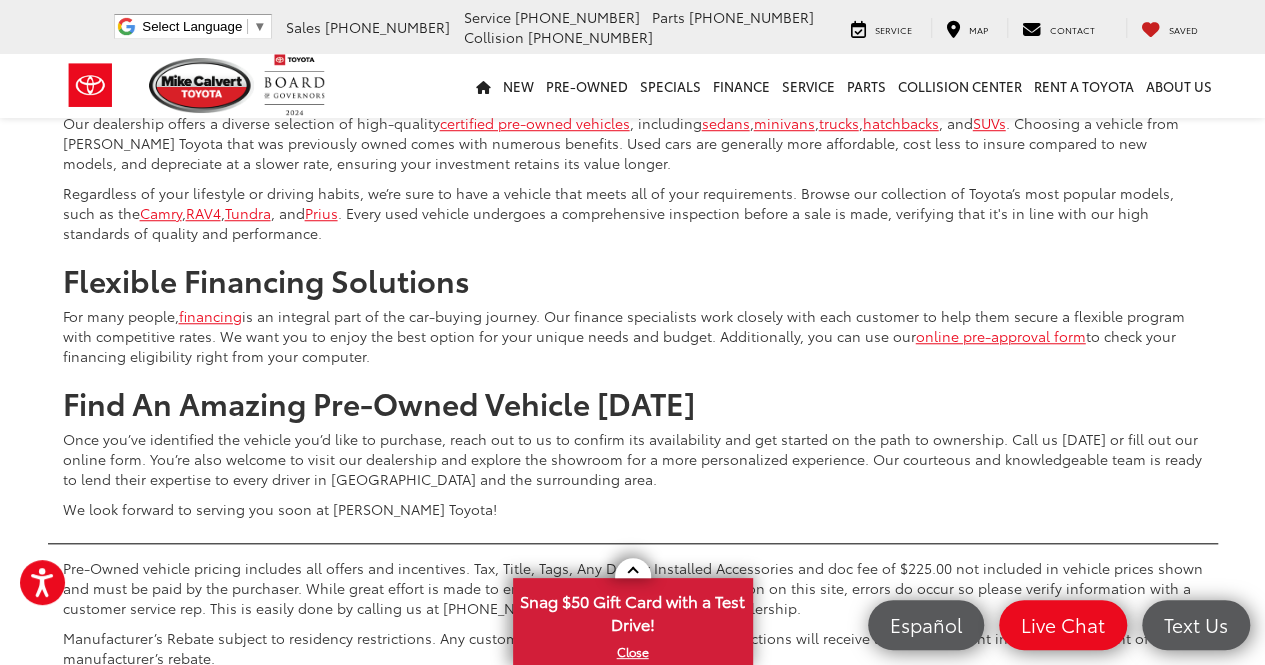 click 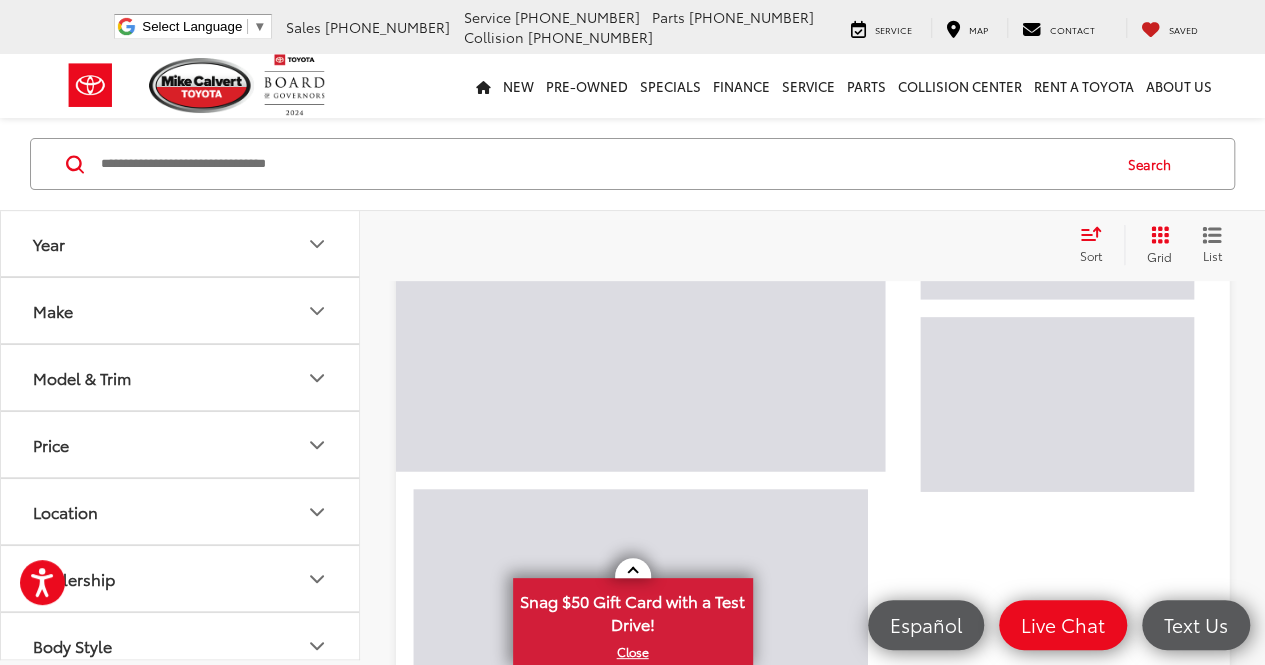 scroll, scrollTop: 129, scrollLeft: 0, axis: vertical 